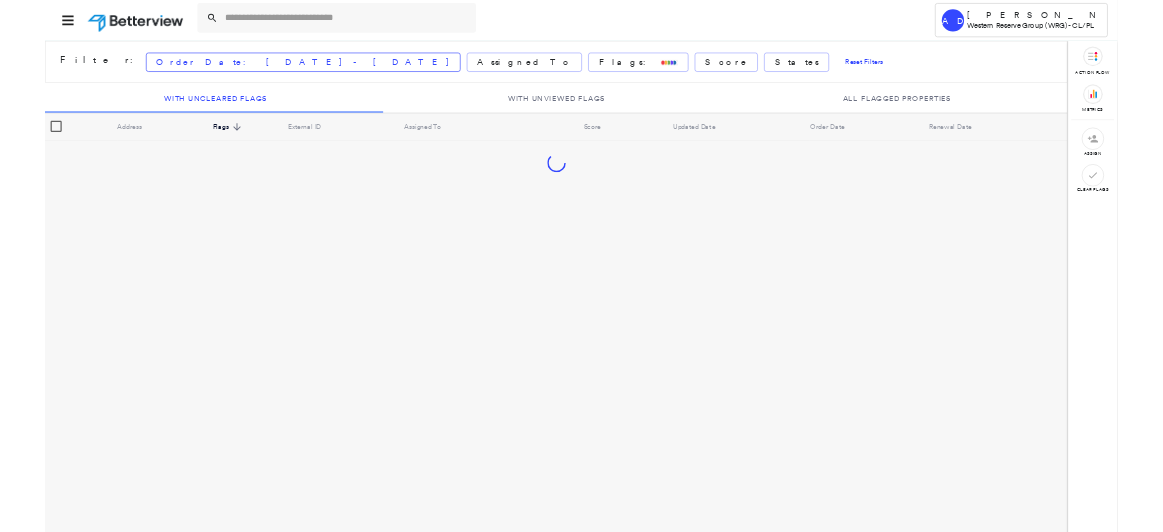 scroll, scrollTop: 0, scrollLeft: 0, axis: both 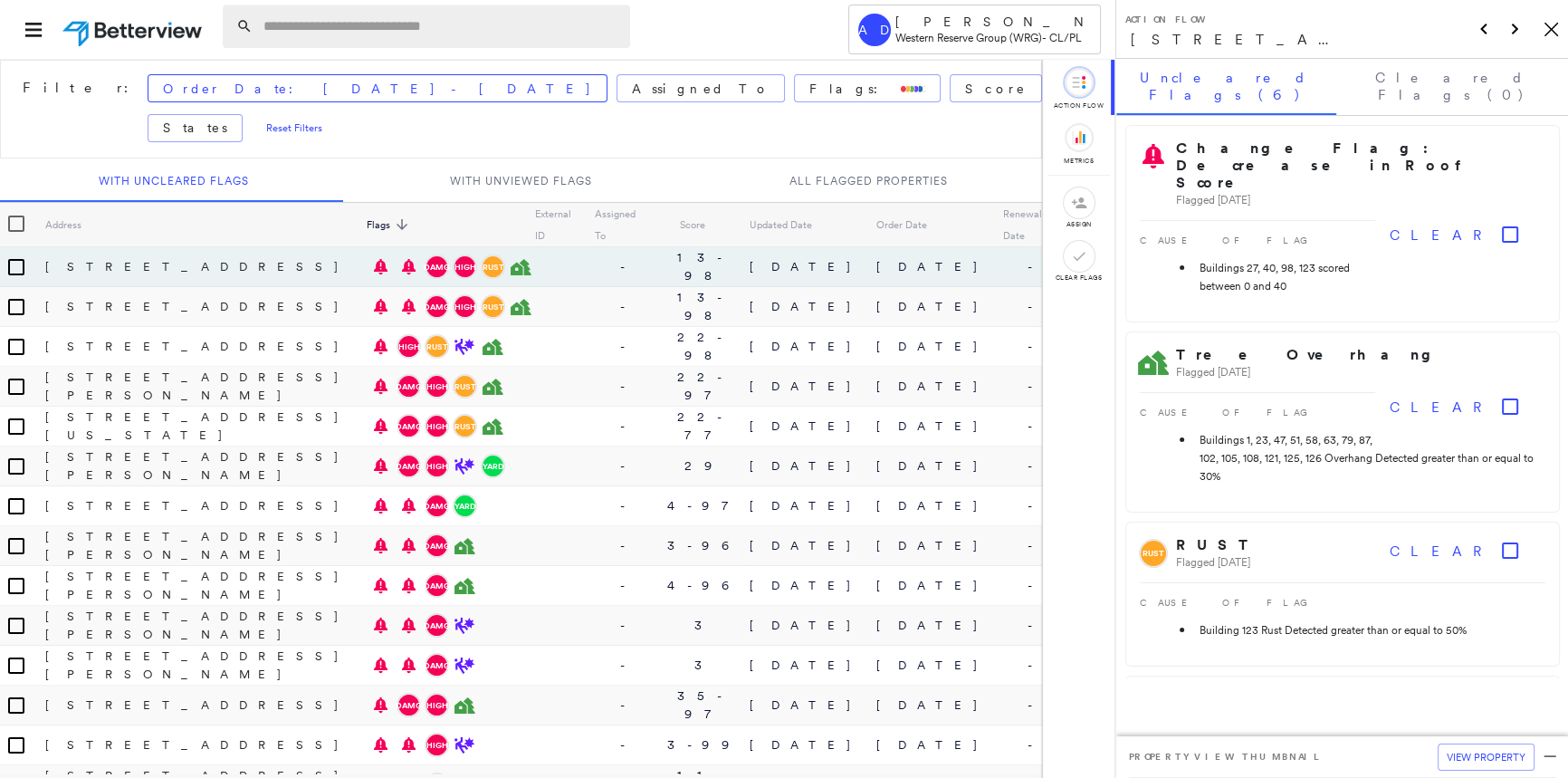click at bounding box center (441, 26) 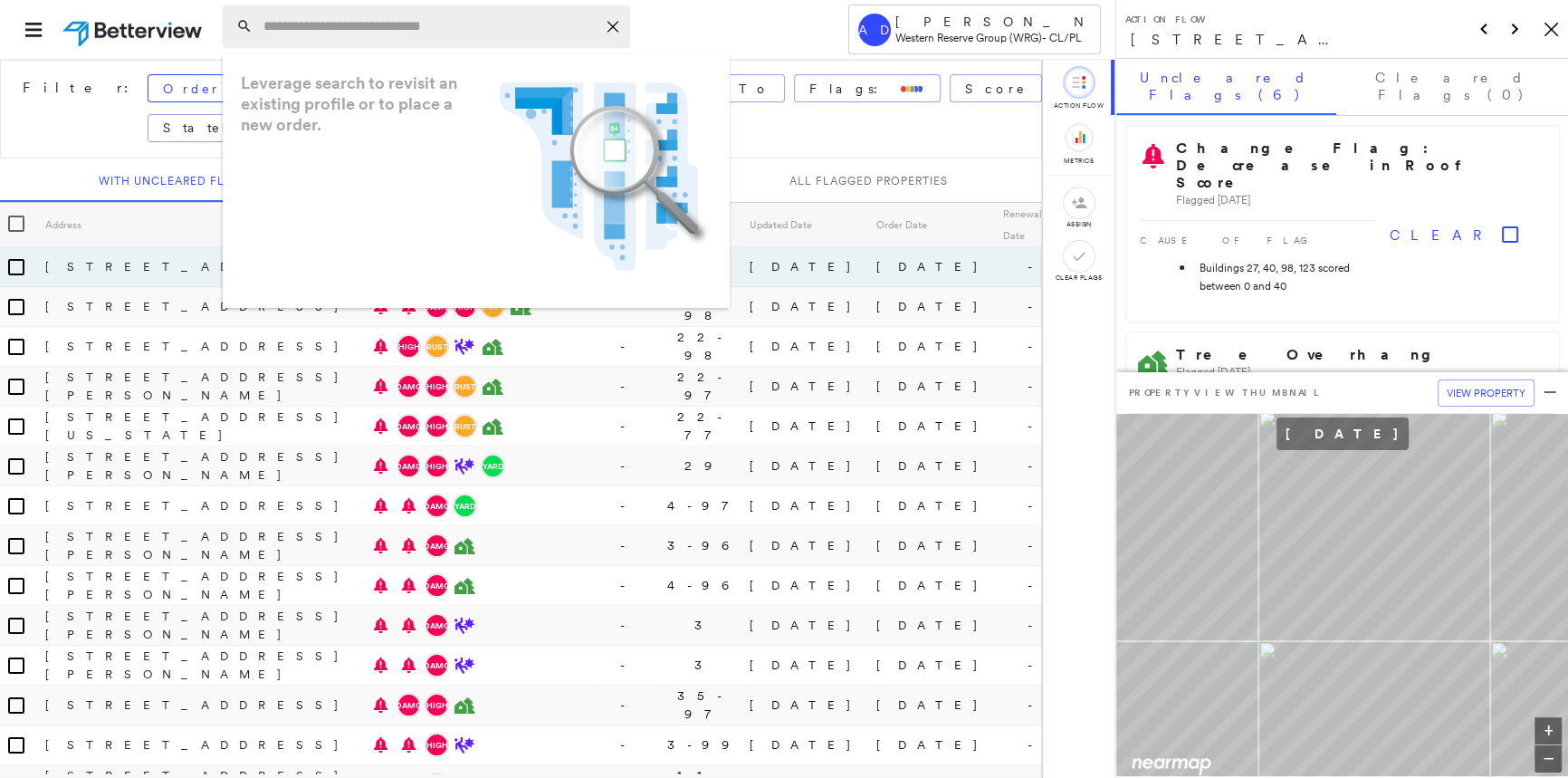 paste on "**********" 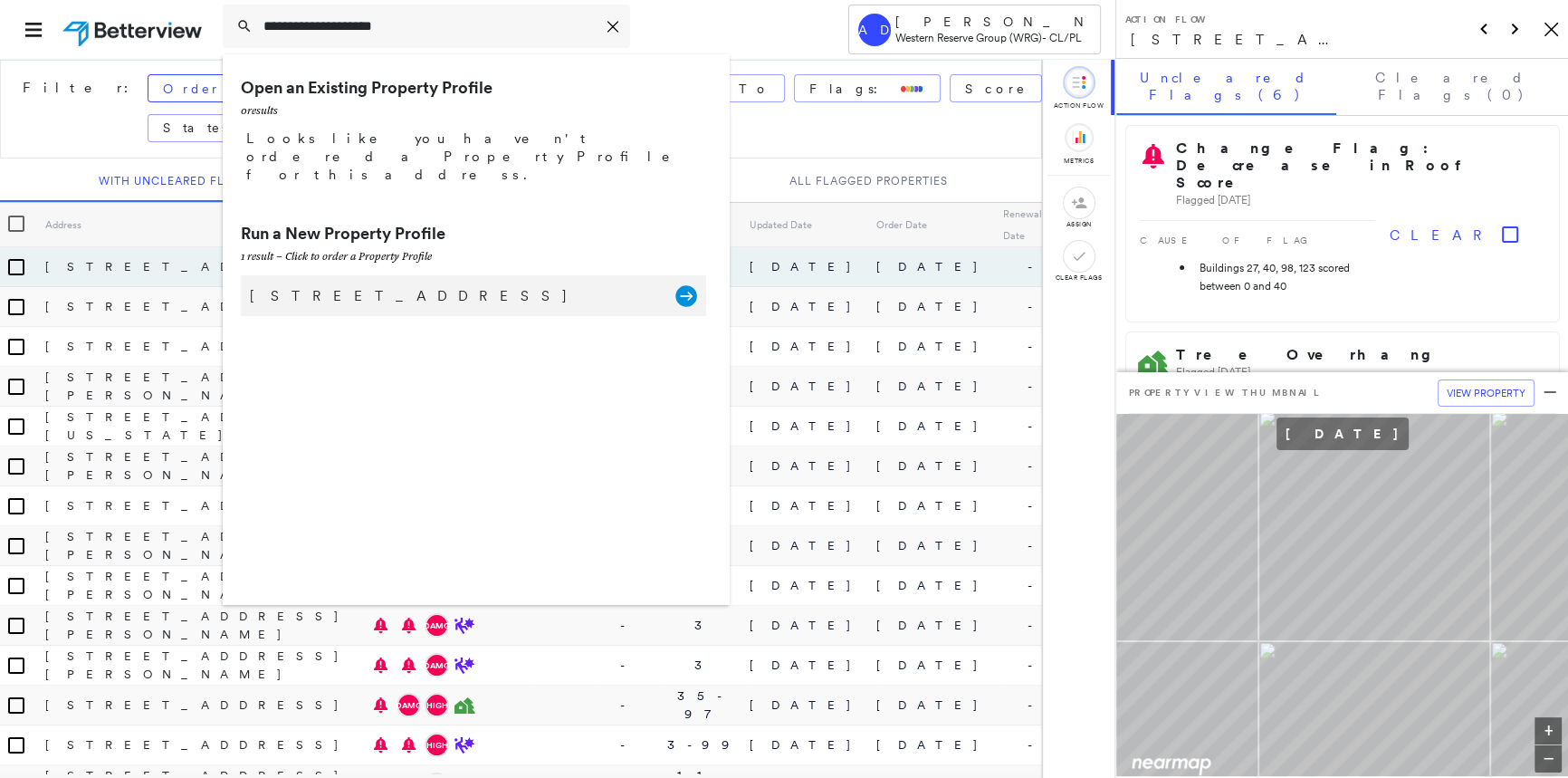 type on "**********" 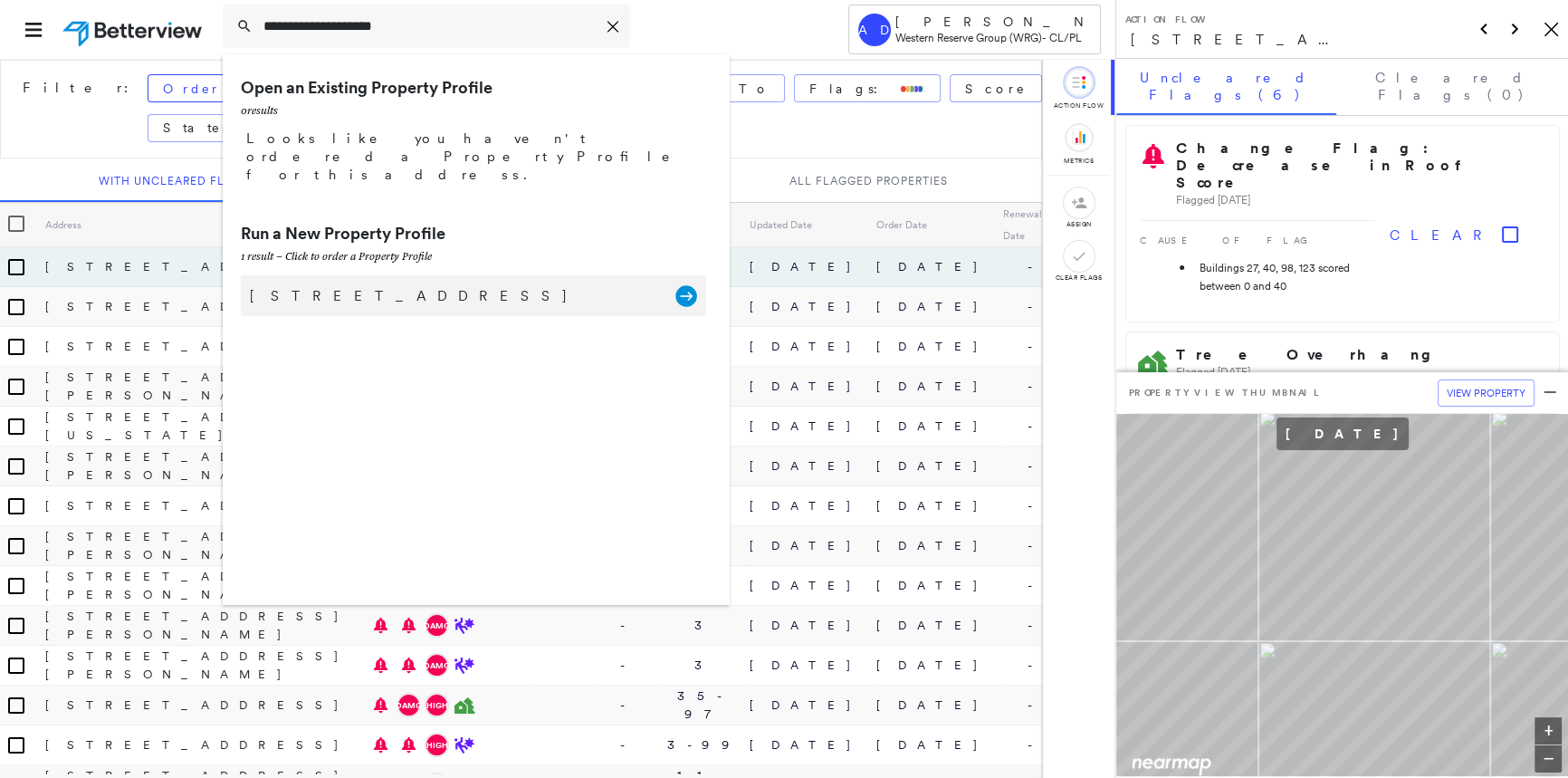 click on "190 E Hocking St, Canal Winchester, OH 43110" at bounding box center (454, 296) 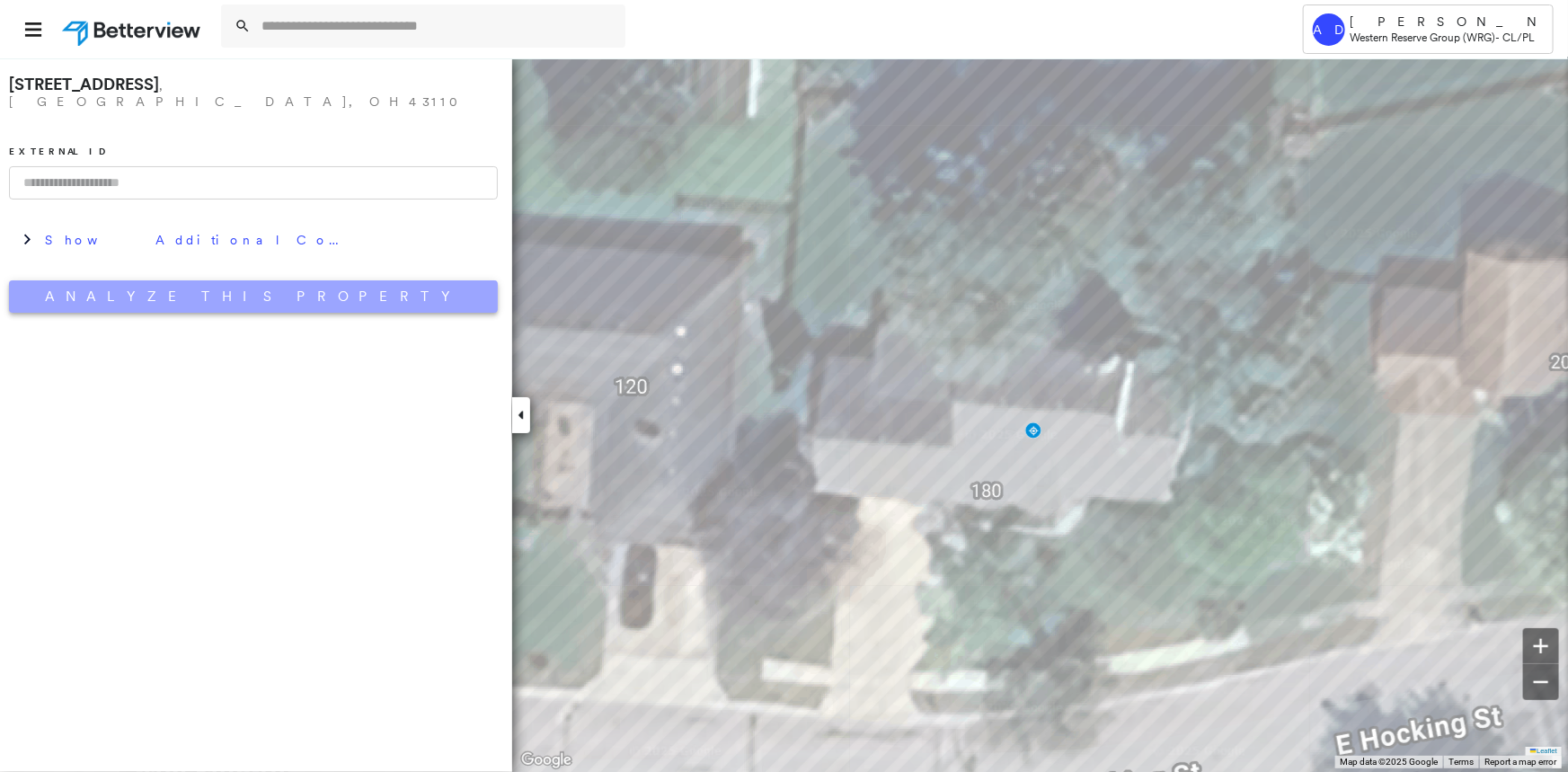 click on "Analyze This Property" at bounding box center [253, 297] 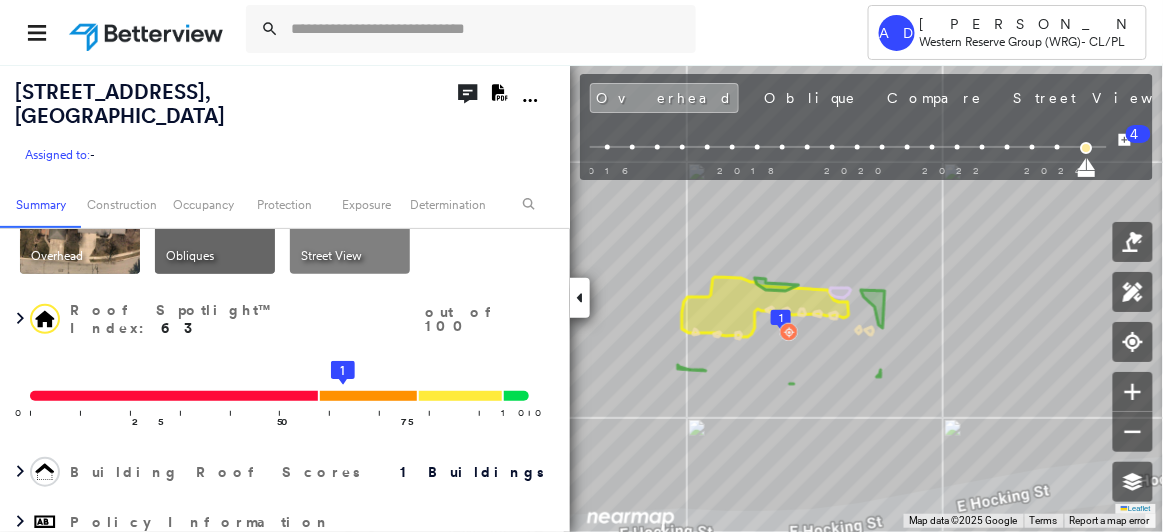 scroll, scrollTop: 0, scrollLeft: 0, axis: both 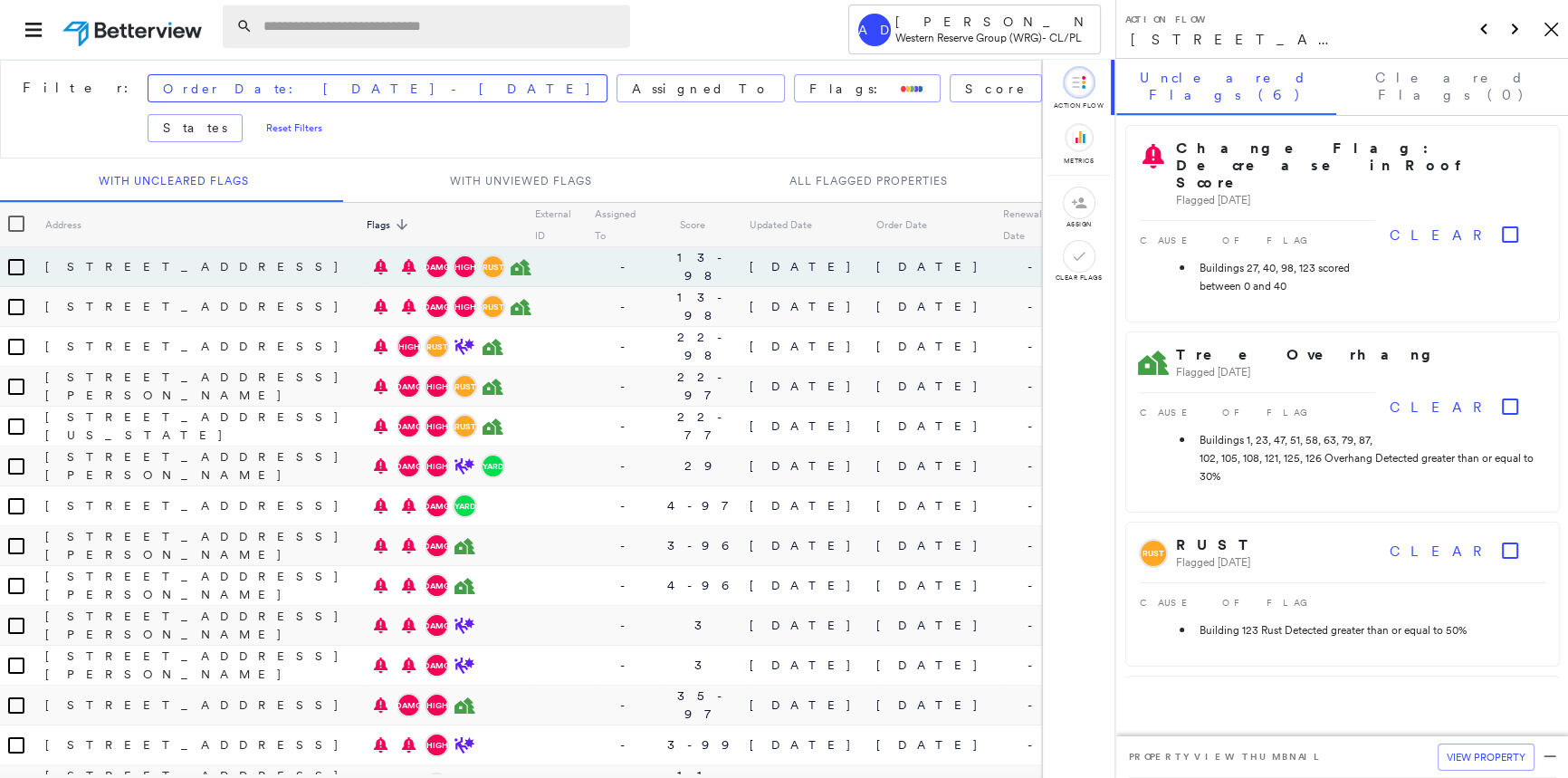 click at bounding box center [441, 26] 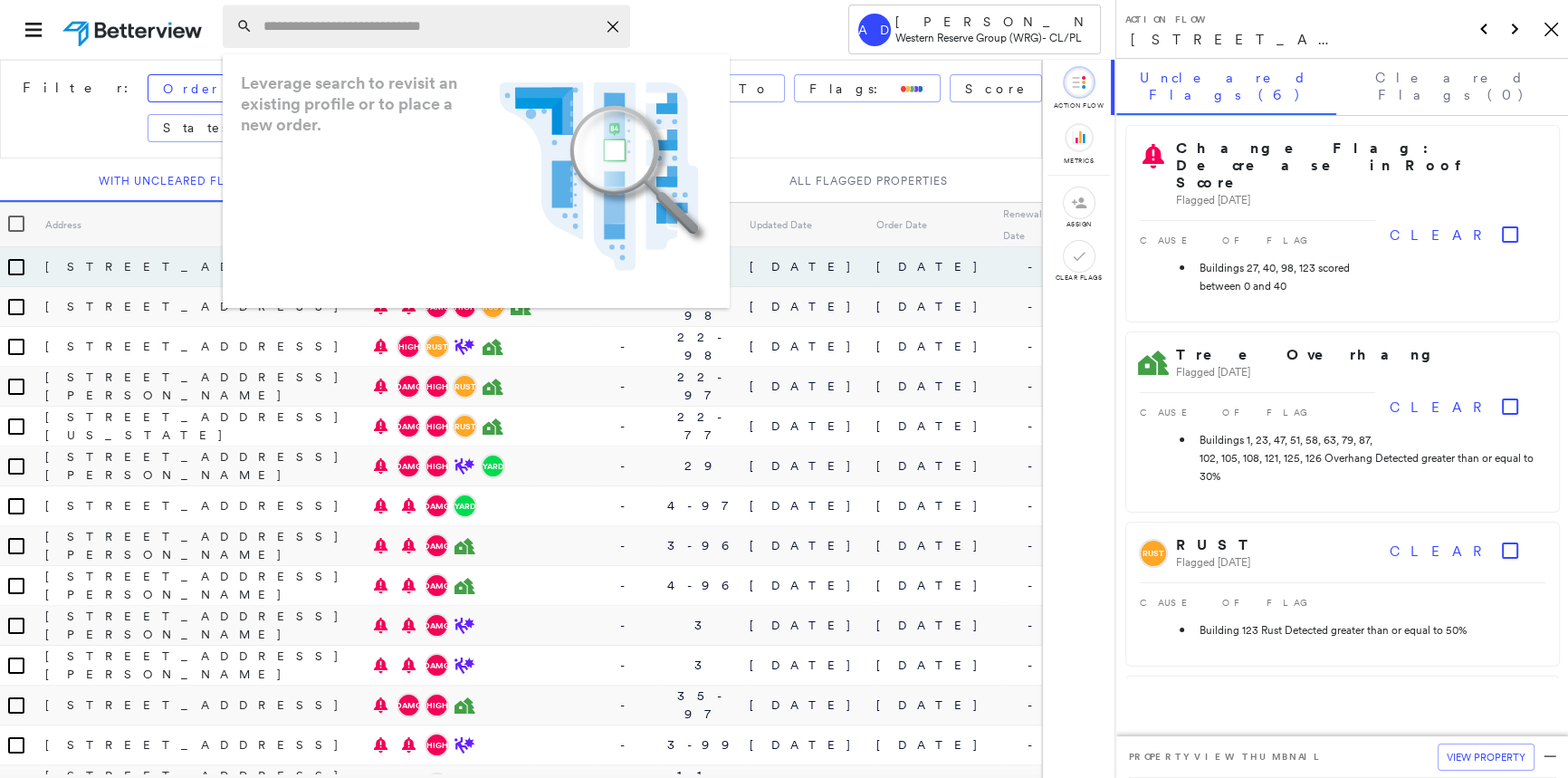 paste on "**********" 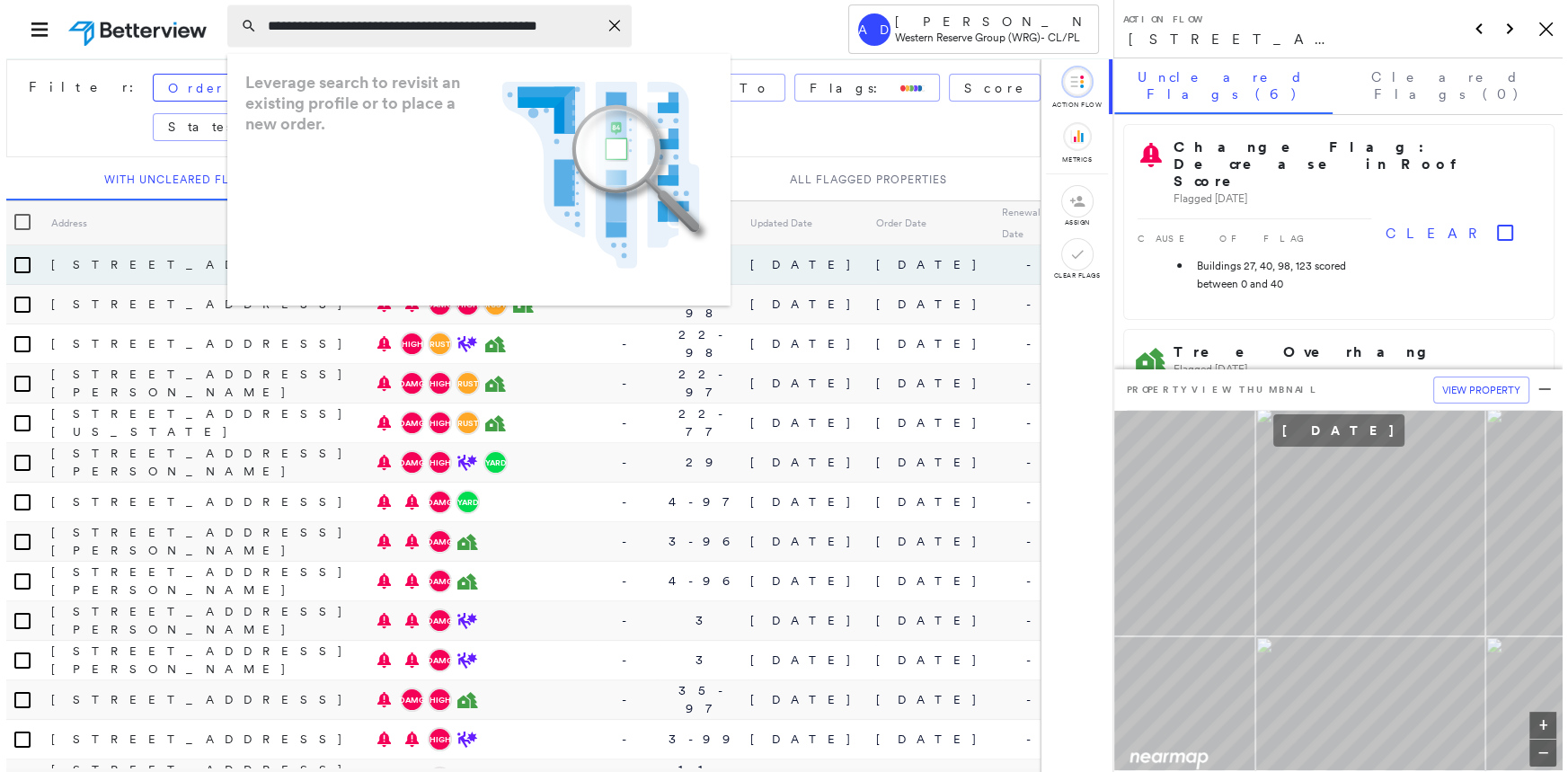 scroll, scrollTop: 0, scrollLeft: 0, axis: both 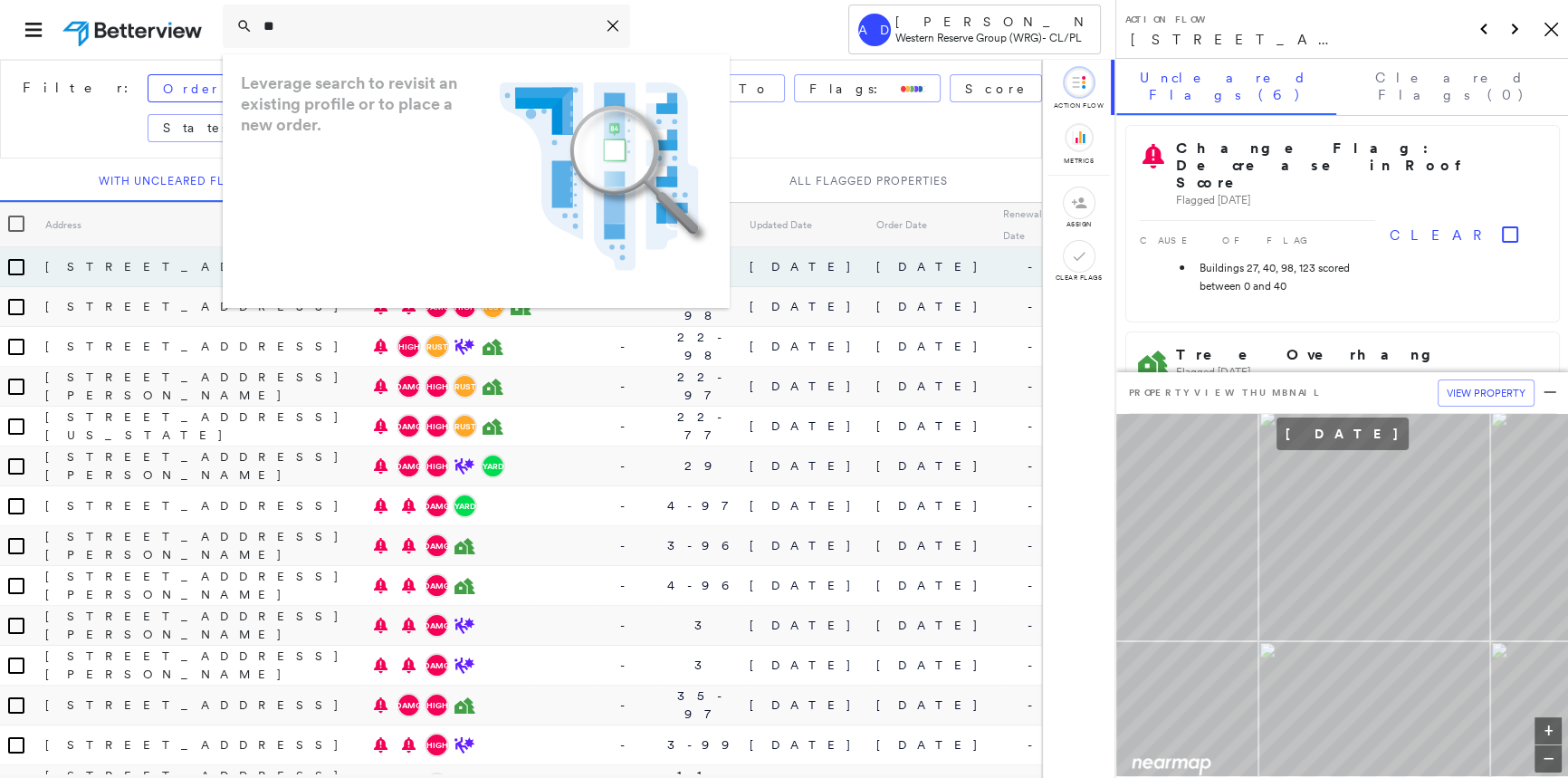 type on "*" 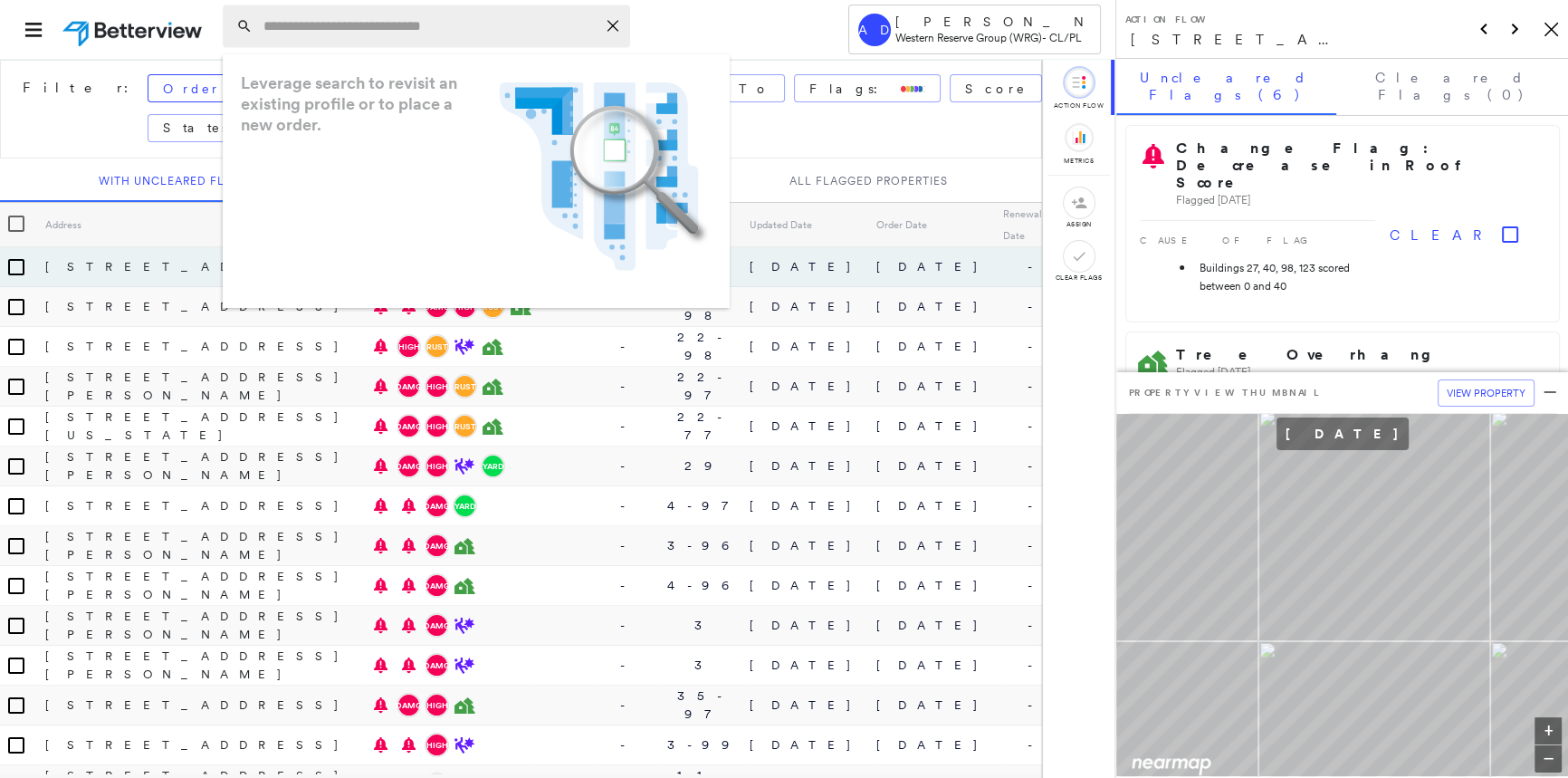 click at bounding box center (429, 26) 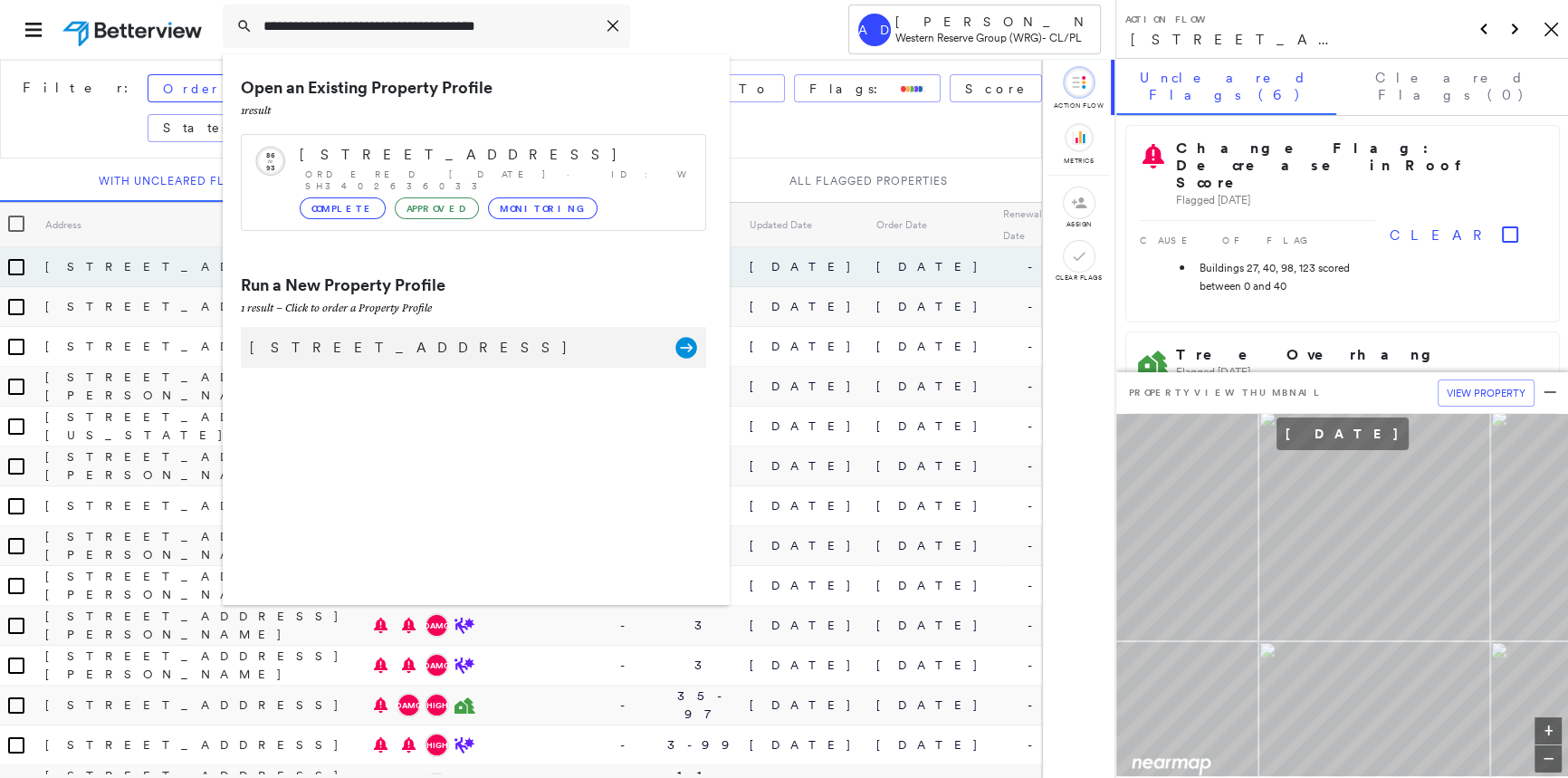 type on "**********" 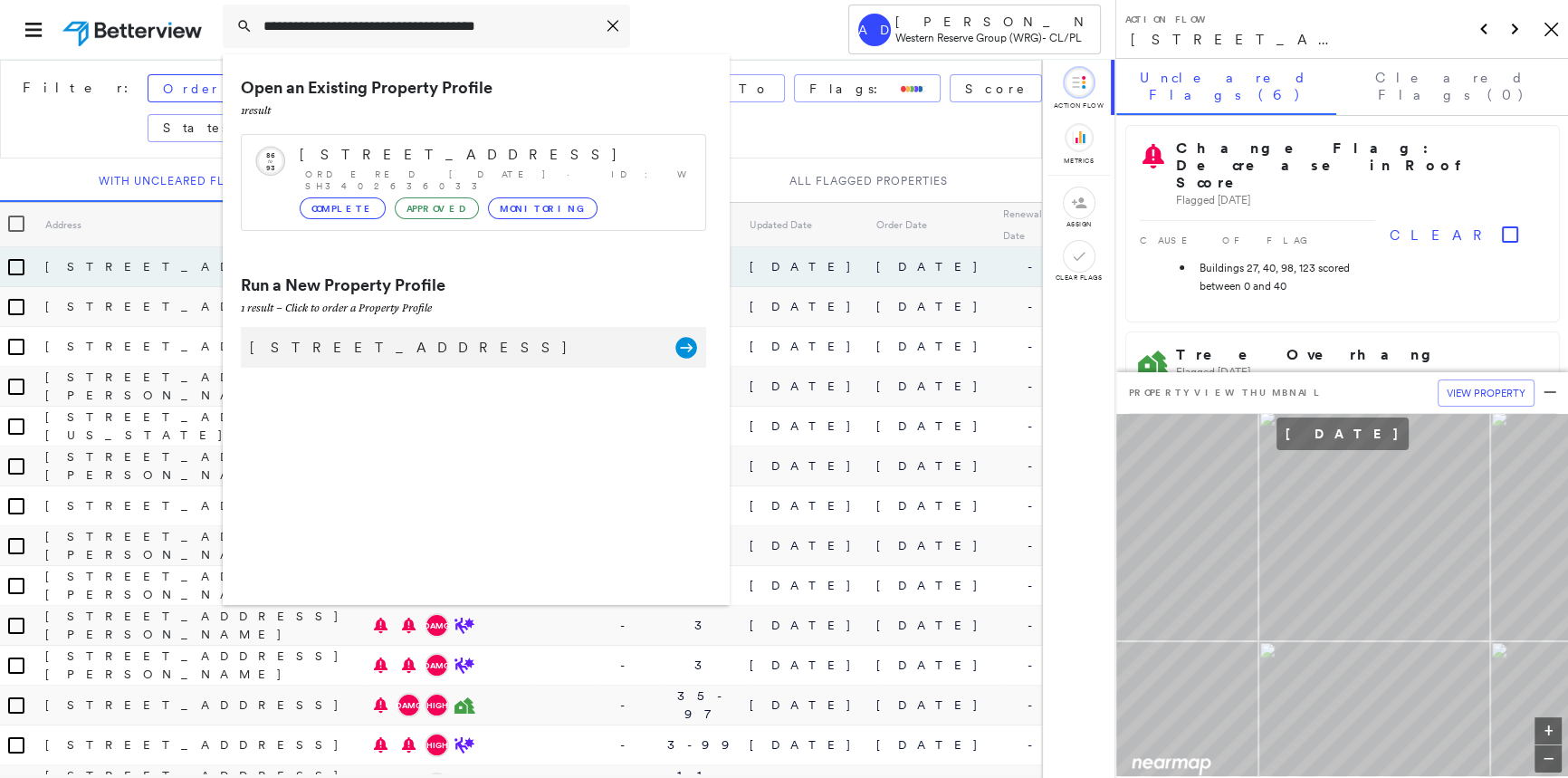 click on "[STREET_ADDRESS]" at bounding box center (454, 348) 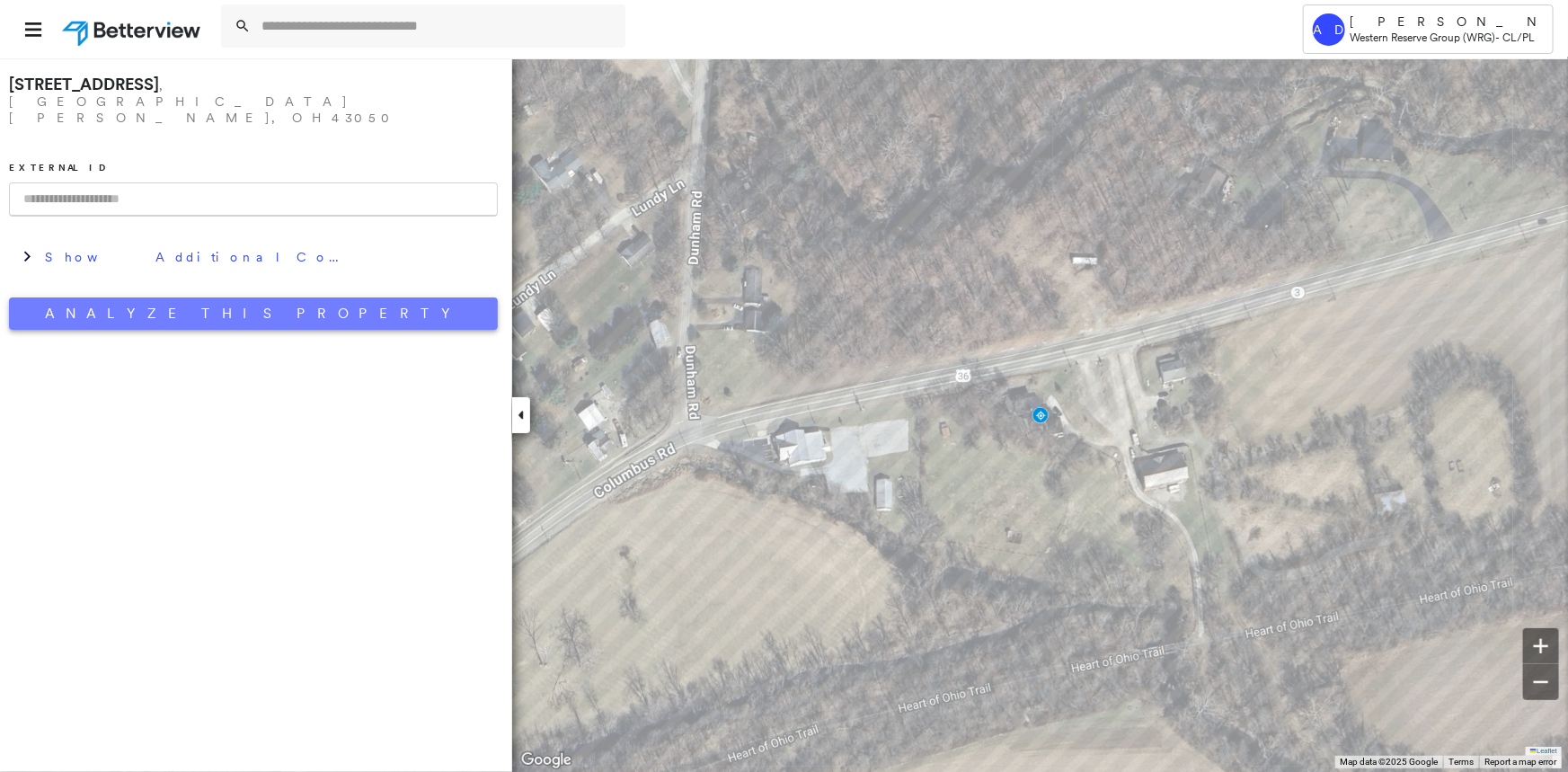 click on "Analyze This Property" at bounding box center [253, 314] 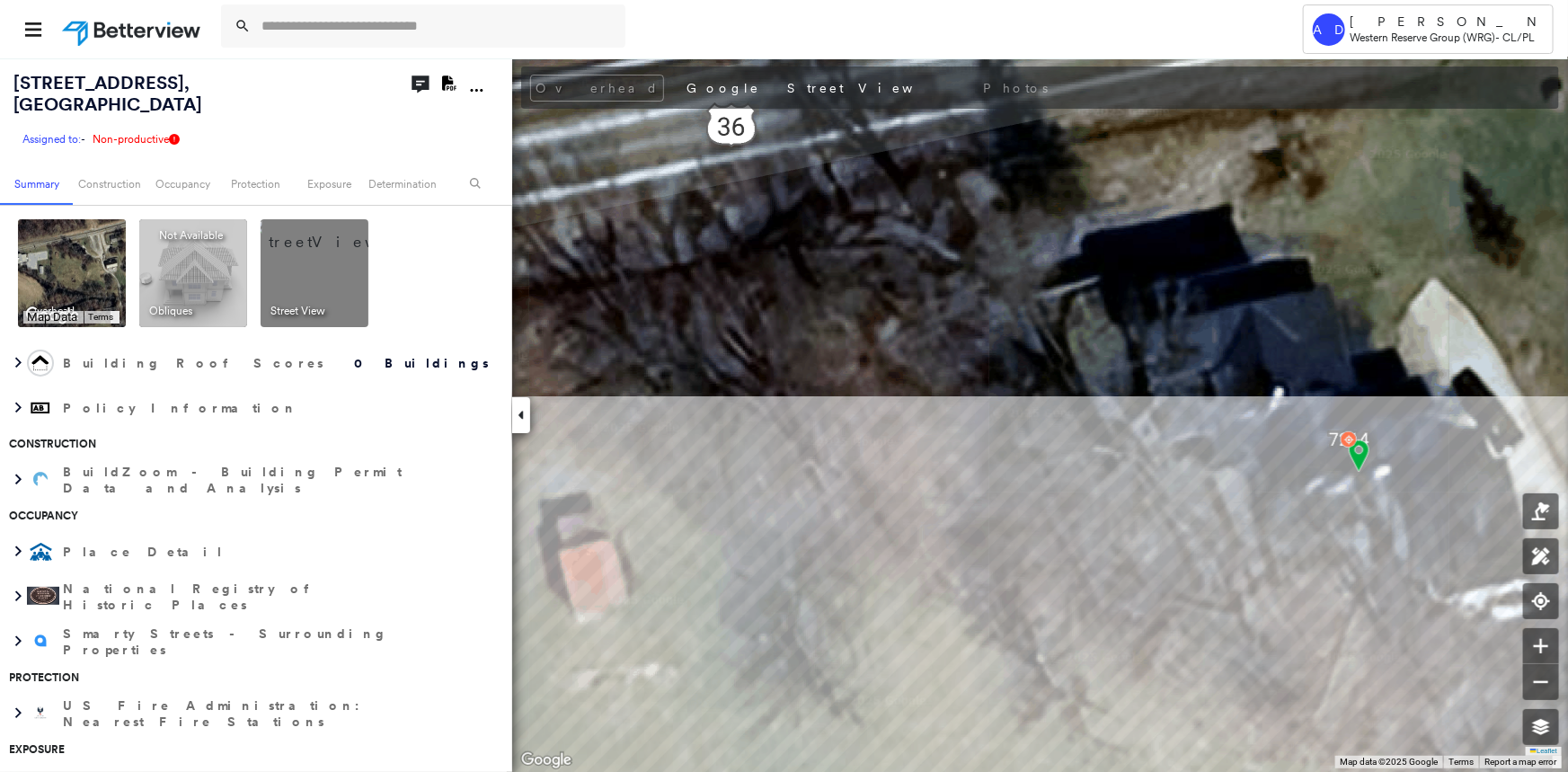 click on "Tower AD [PERSON_NAME] Western Reserve Group (WRG)  -   CL/PL [STREET_ADDRESS] Assigned to:  - Assigned to:  - Assigned to:  - Non-productive  Open Comments Download PDF Report Summary Construction Occupancy Protection Exposure Determination Overhead Keyboard shortcuts Map Data Map data ©2025 Map data ©2025 100 m  Click to toggle between metric and imperial units Terms To navigate, press the arrow keys. Keyboard shortcuts Map Data Map data ©2025 Imagery ©2025 Airbus, Maxar Technologies, USDA/FPAC/GEO Map data ©2025 Imagery ©2025 Airbus, Maxar Technologies, USDA/FPAC/GEO 100 m  Click to toggle between metric and imperial units Terms To navigate, press the arrow keys. Obliques Not Available ; Street View Building Roof Scores 0 Buildings Policy Information Construction BuildZoom - Building Permit Data and Analysis Occupancy Place Detail National Registry of Historic Places Smarty Streets - Surrounding Properties Protection US Fire Administration: Nearest Fire Stations History" at bounding box center (784, 386) 